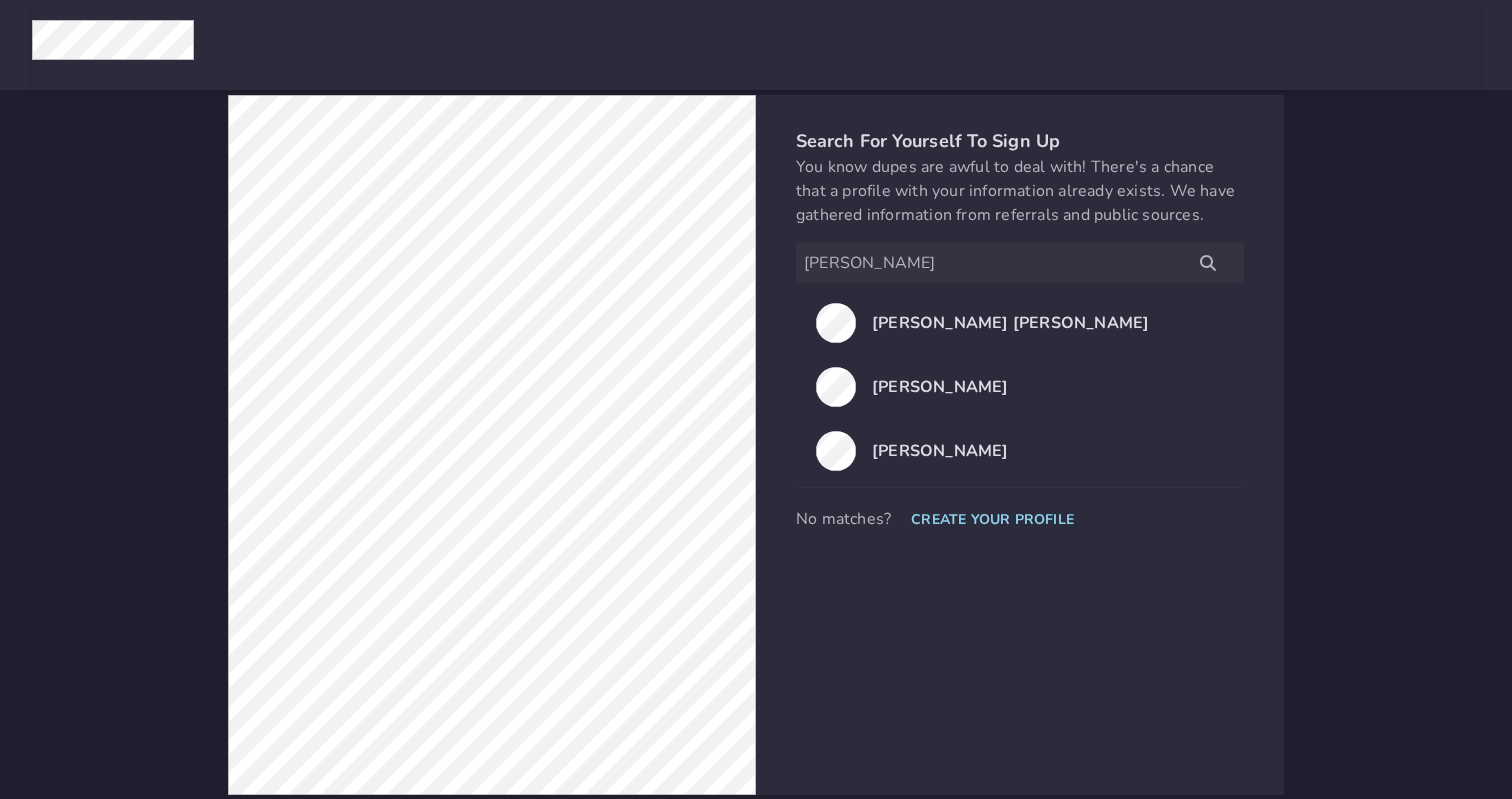 scroll, scrollTop: 0, scrollLeft: 0, axis: both 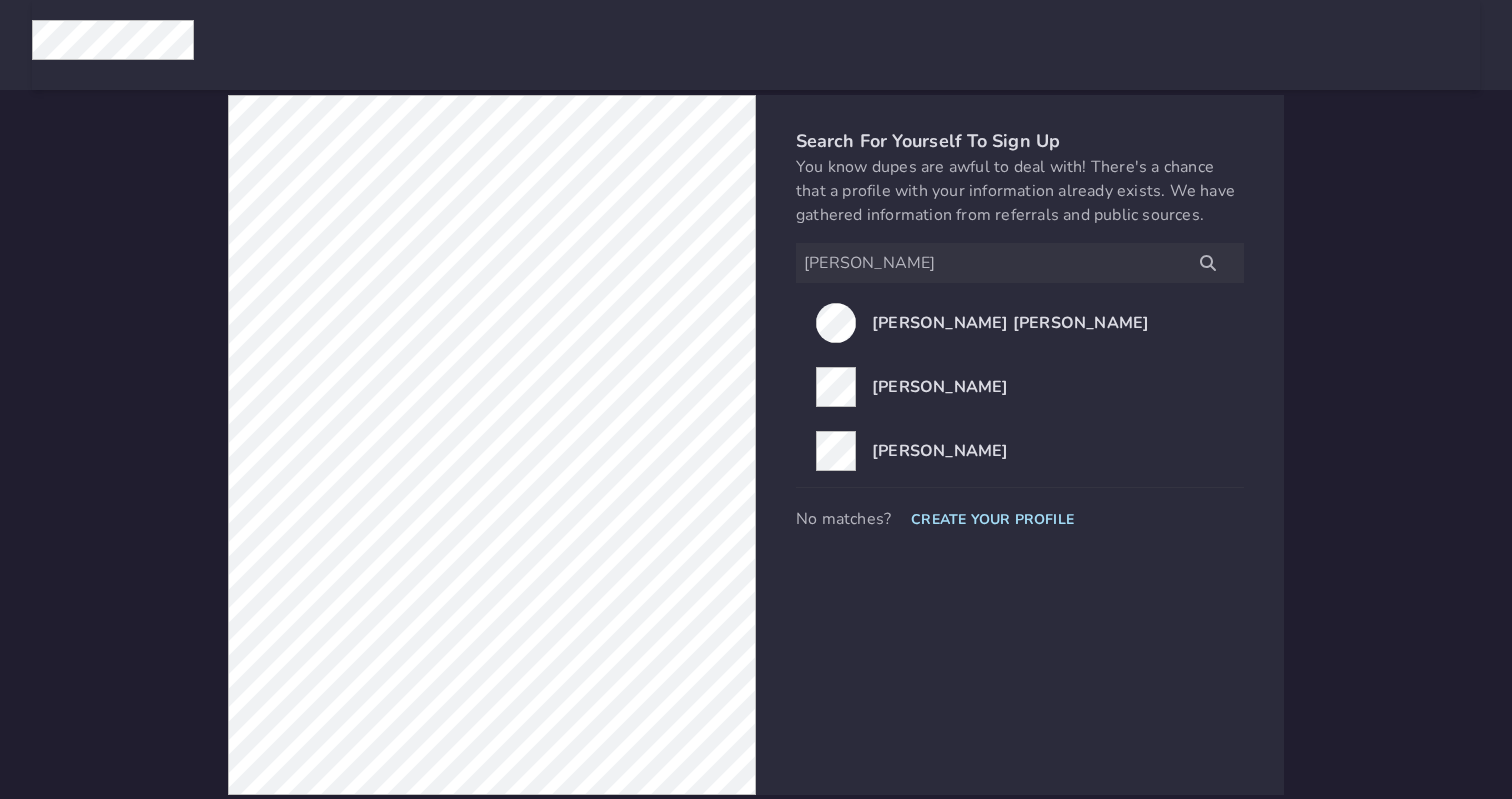 type on "[PERSON_NAME]" 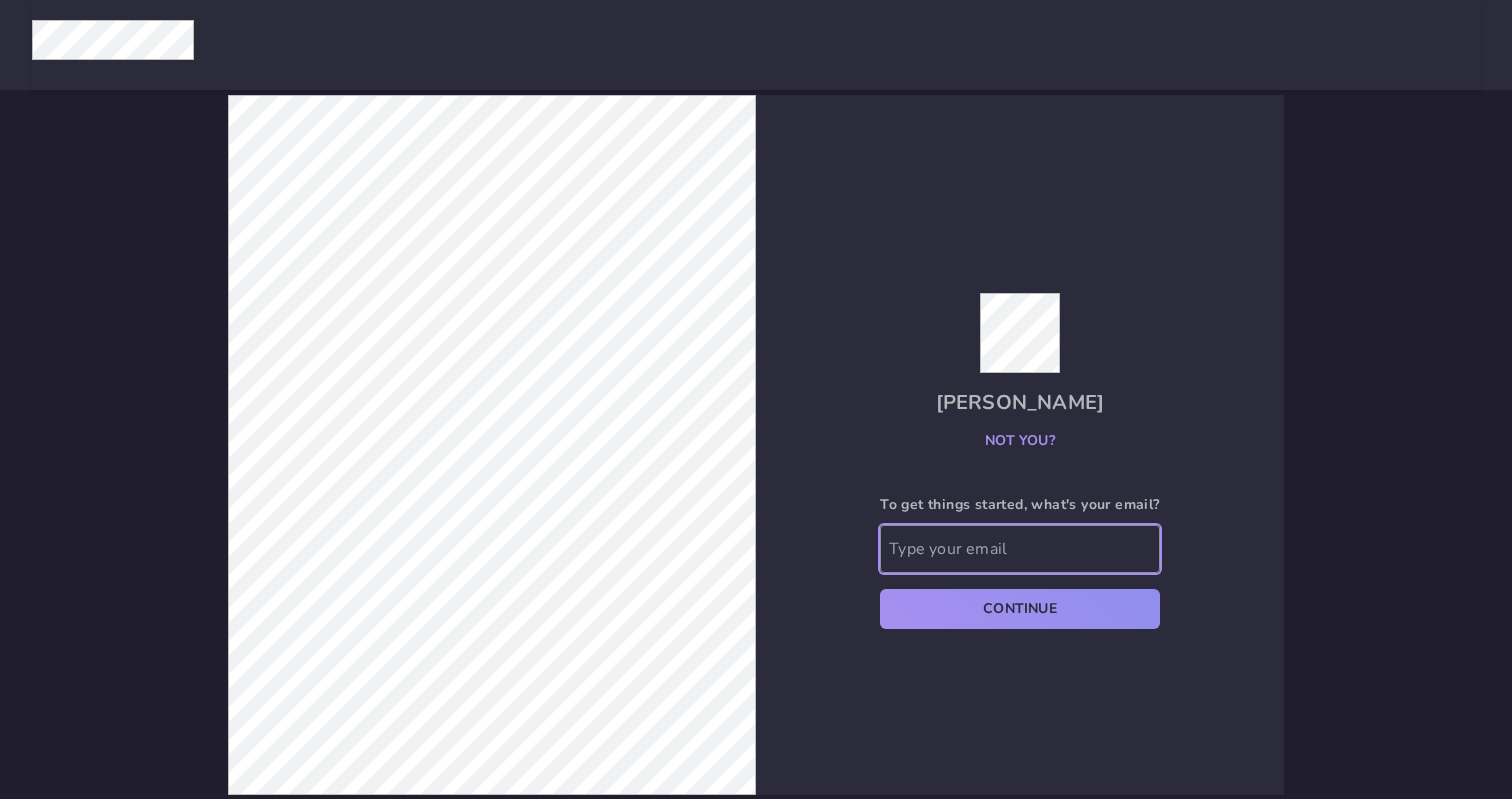 click 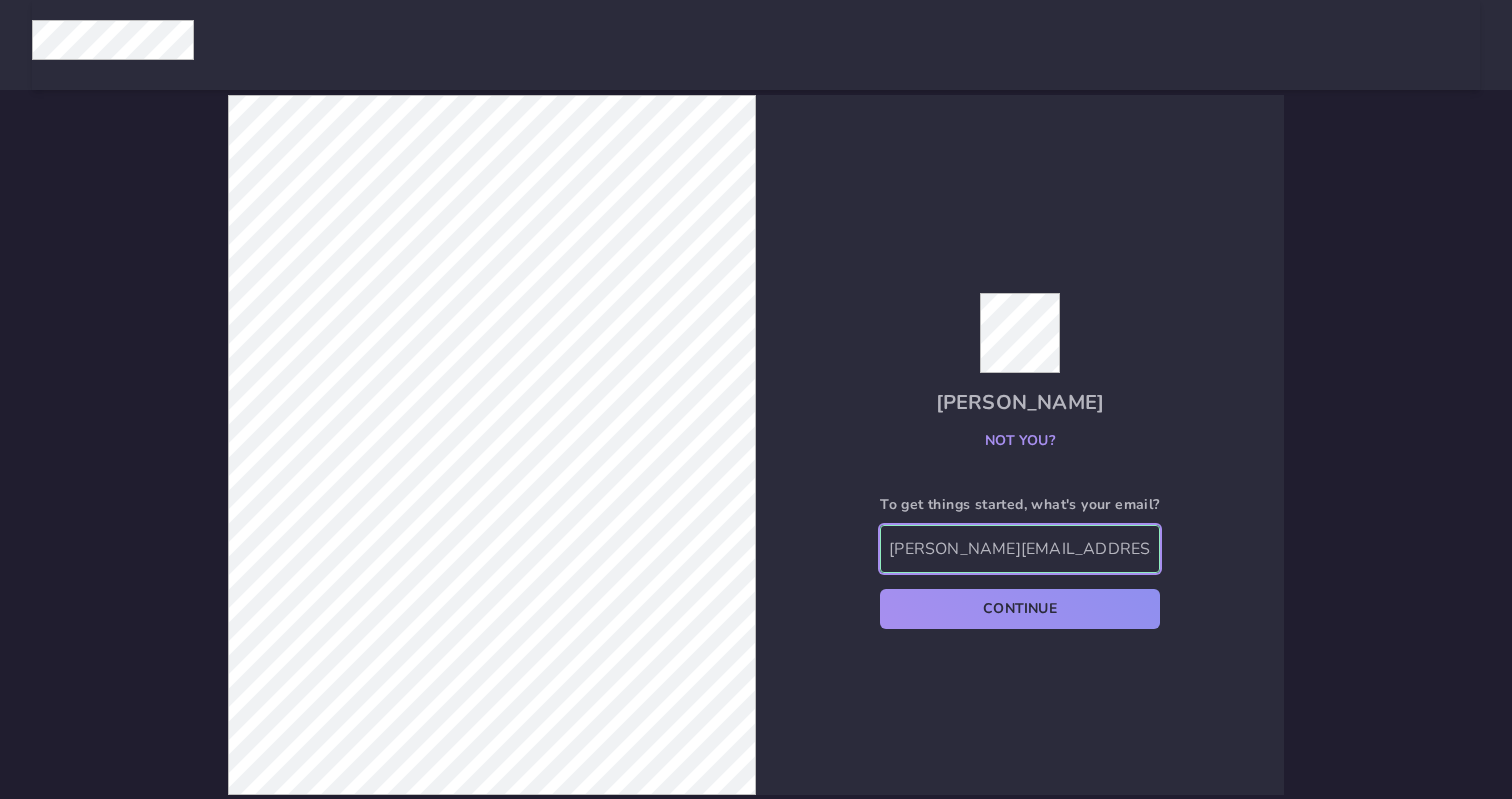 type on "[PERSON_NAME][EMAIL_ADDRESS][DOMAIN_NAME]" 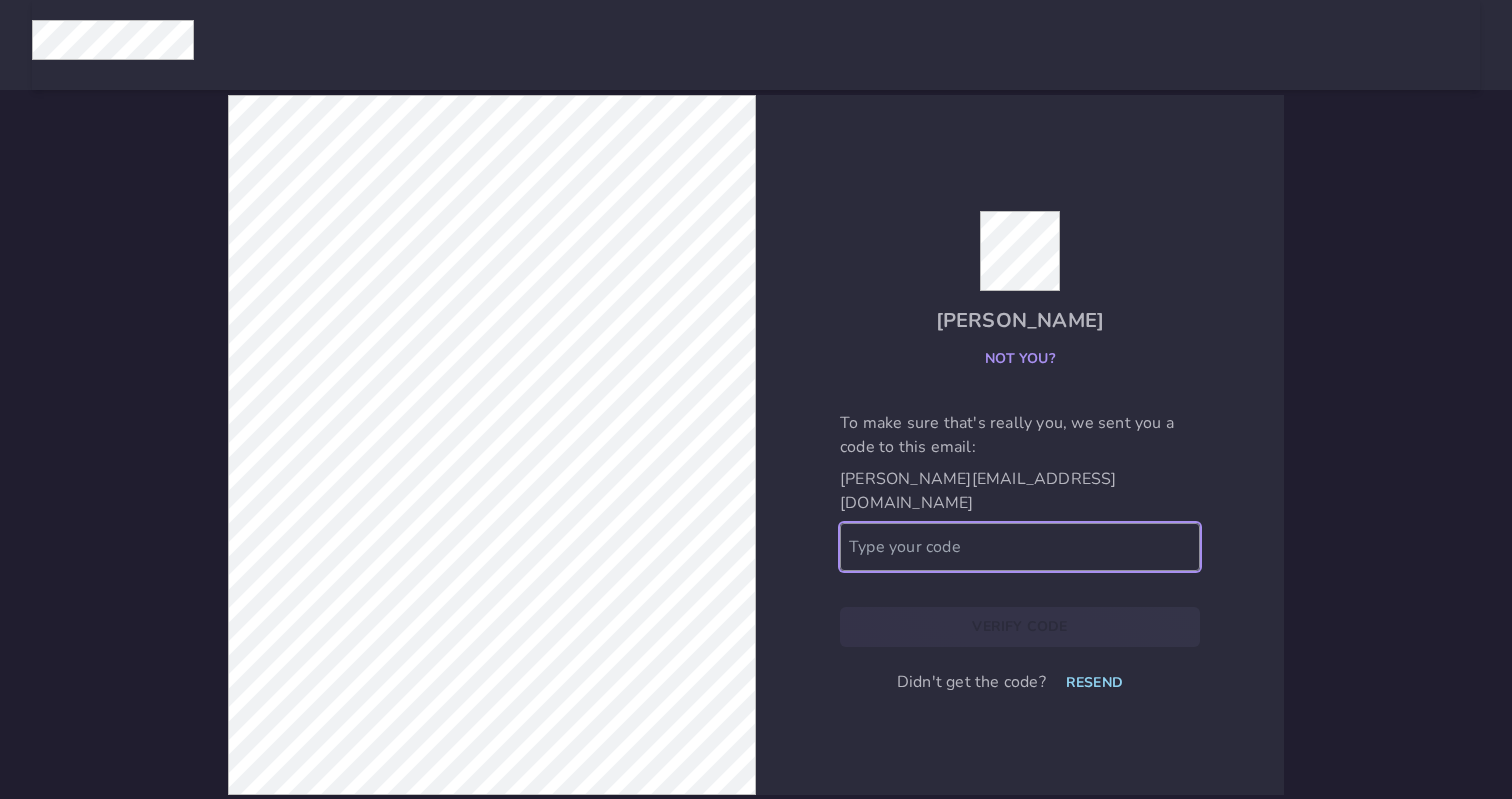 click 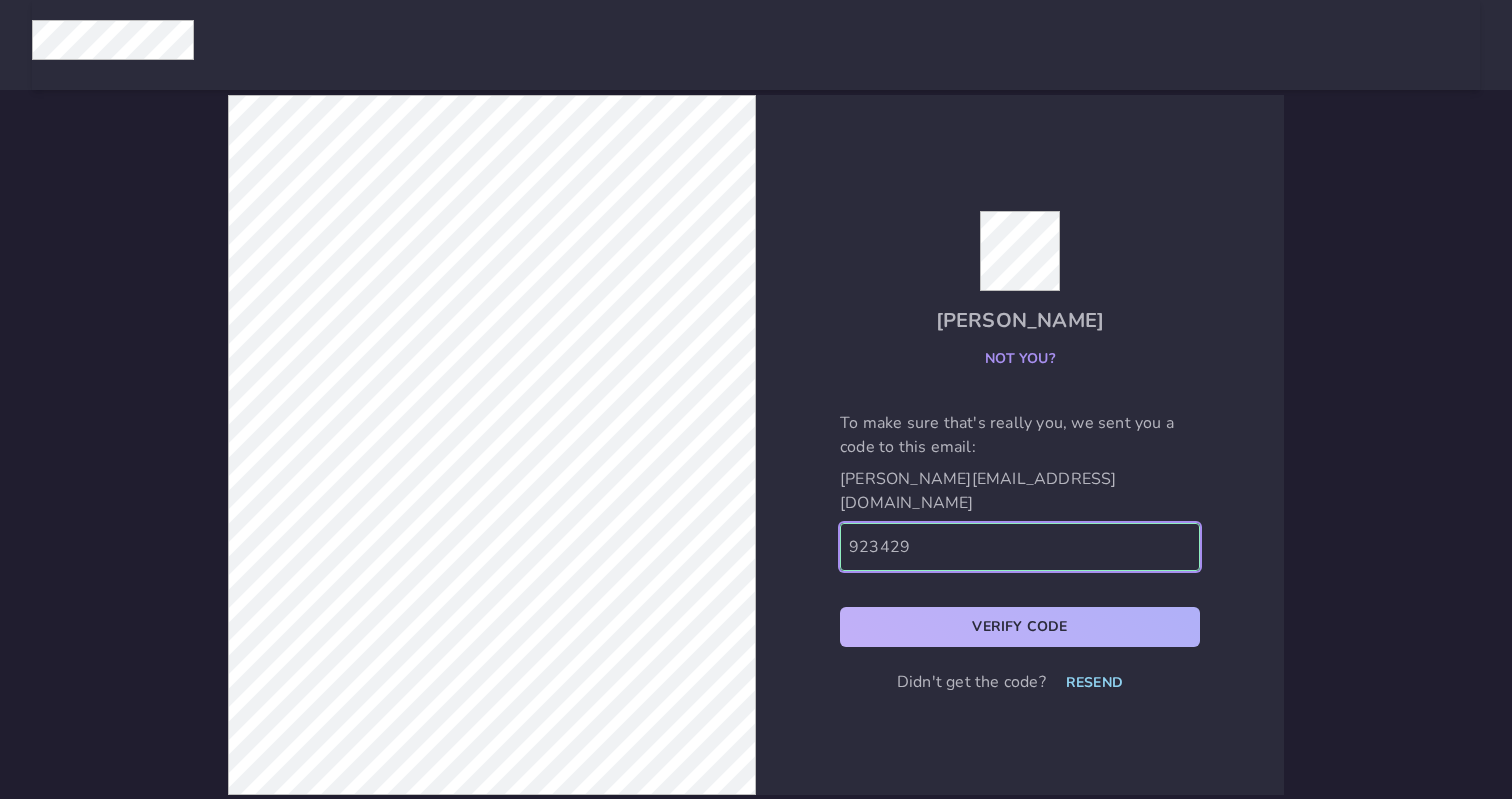 type on "923429" 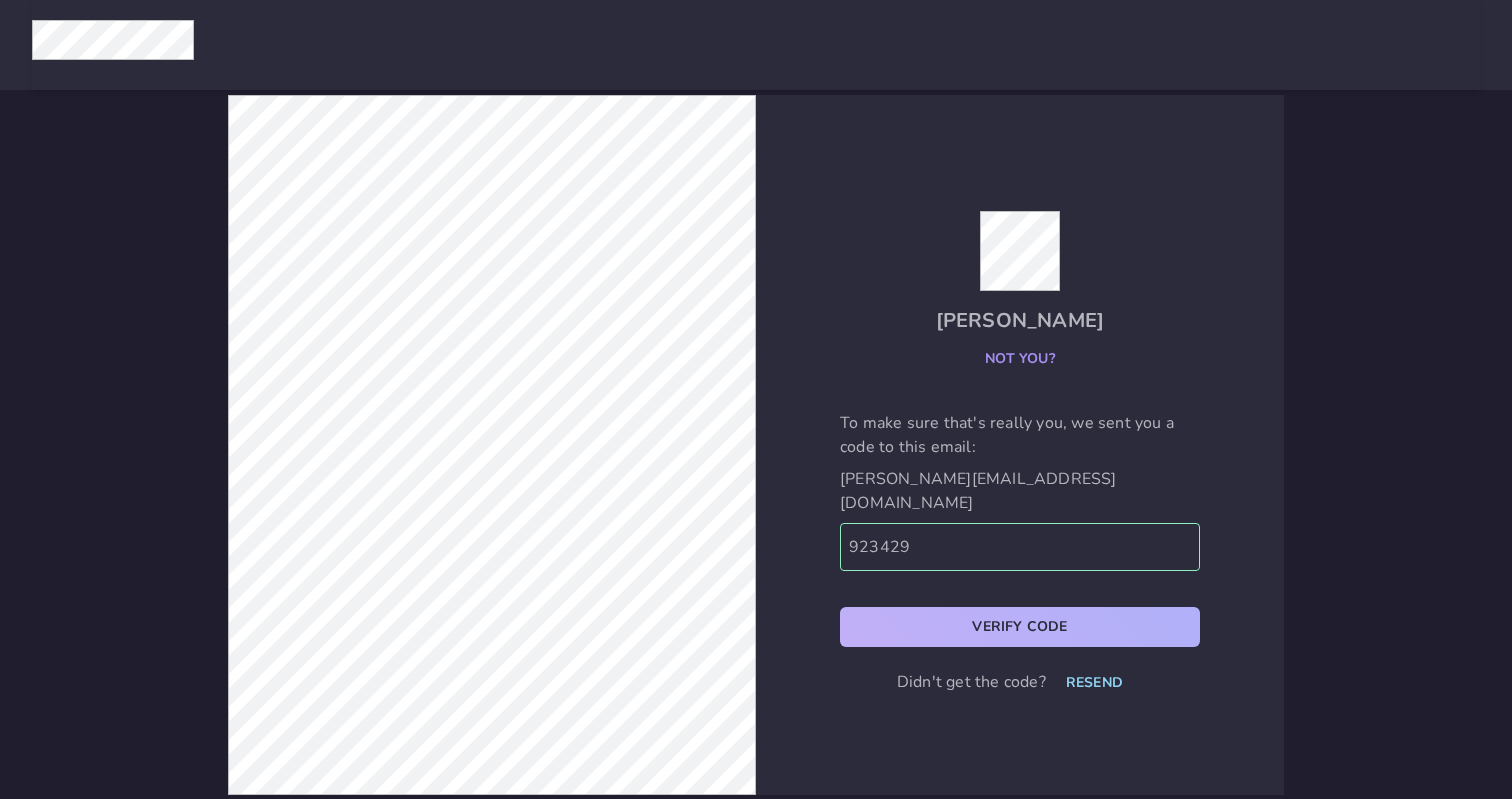 click on "Verify Code" at bounding box center (1020, 627) 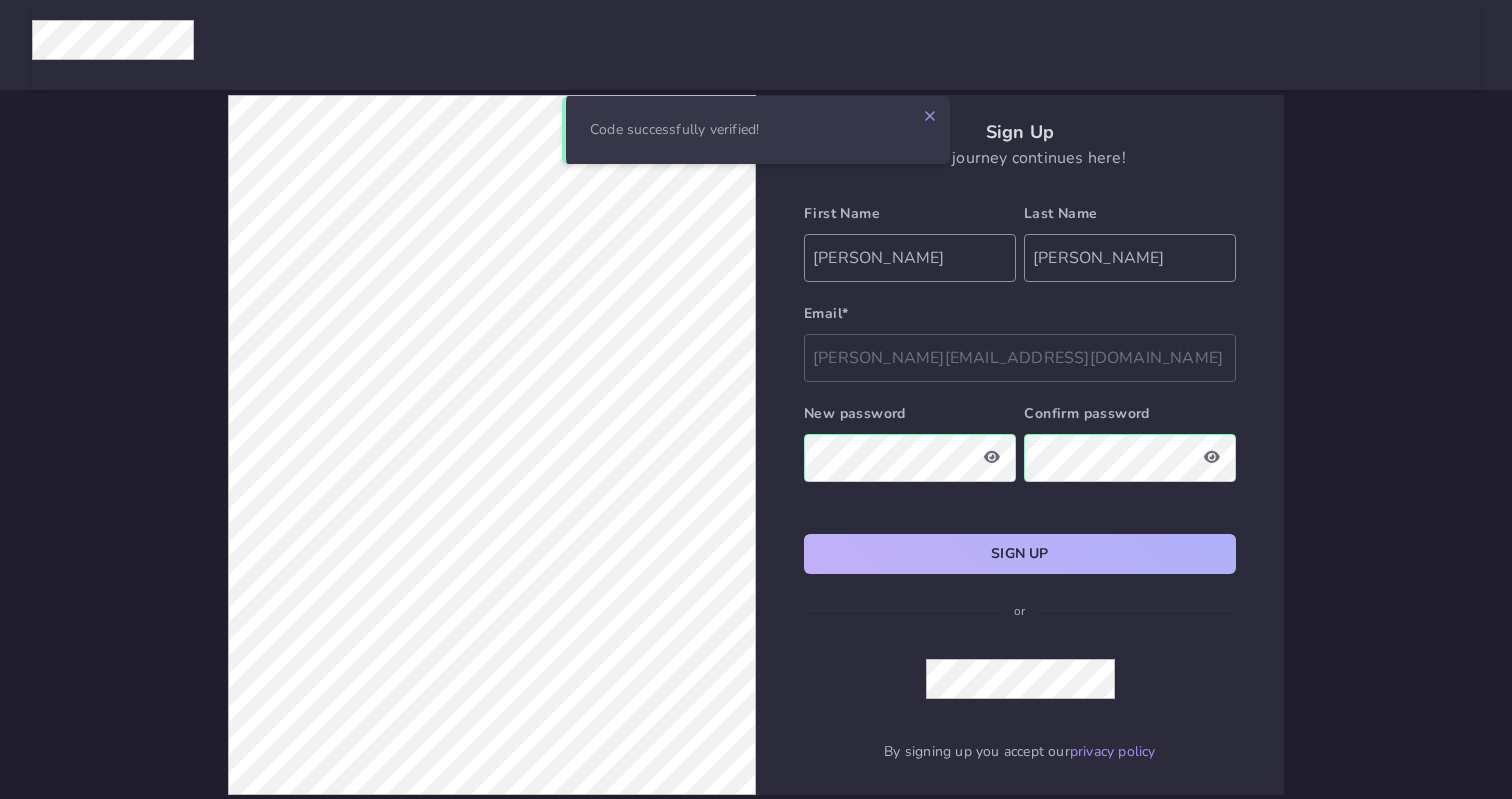 click on "Sign Up" at bounding box center [1020, 554] 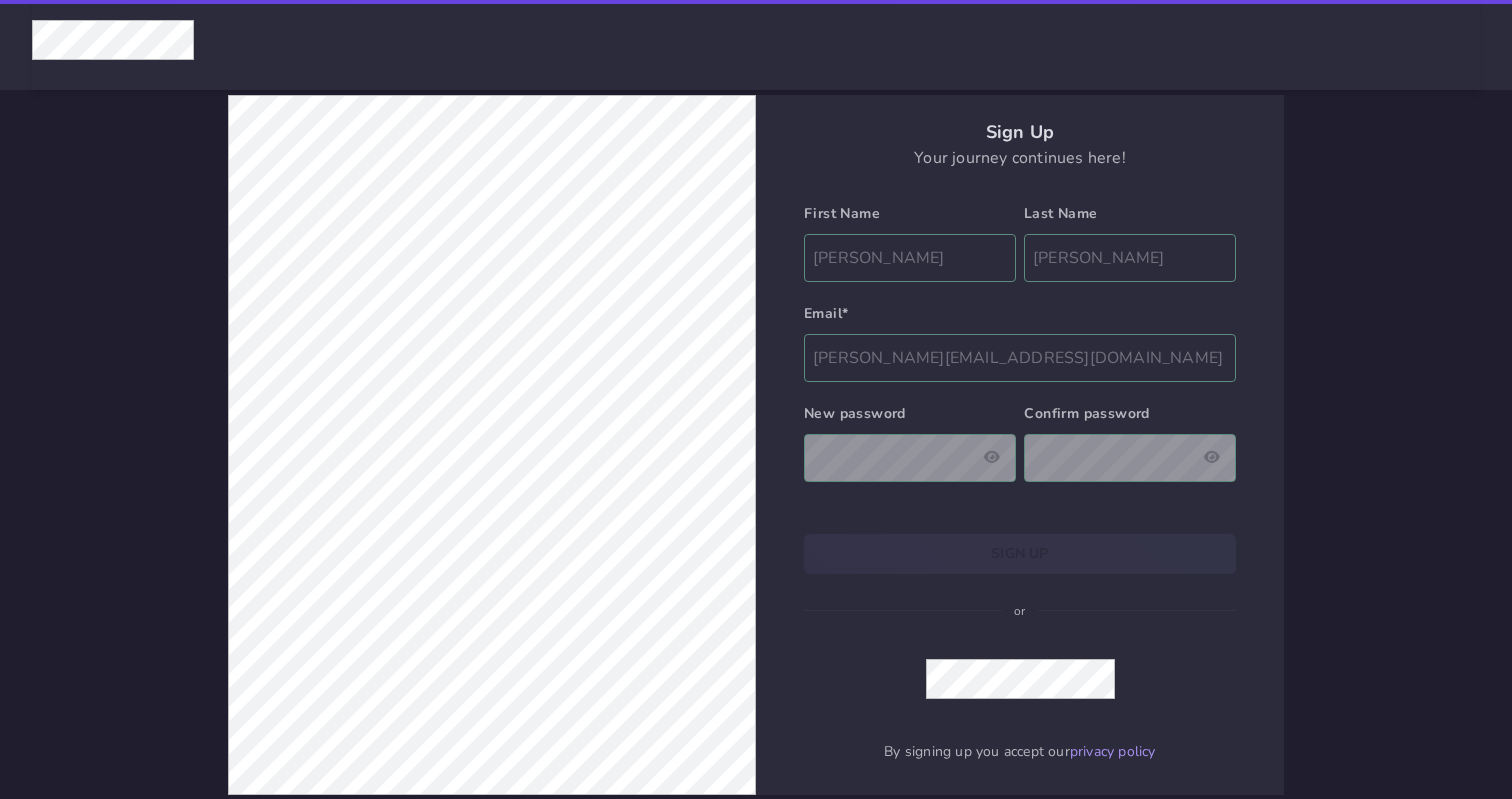 select on "506" 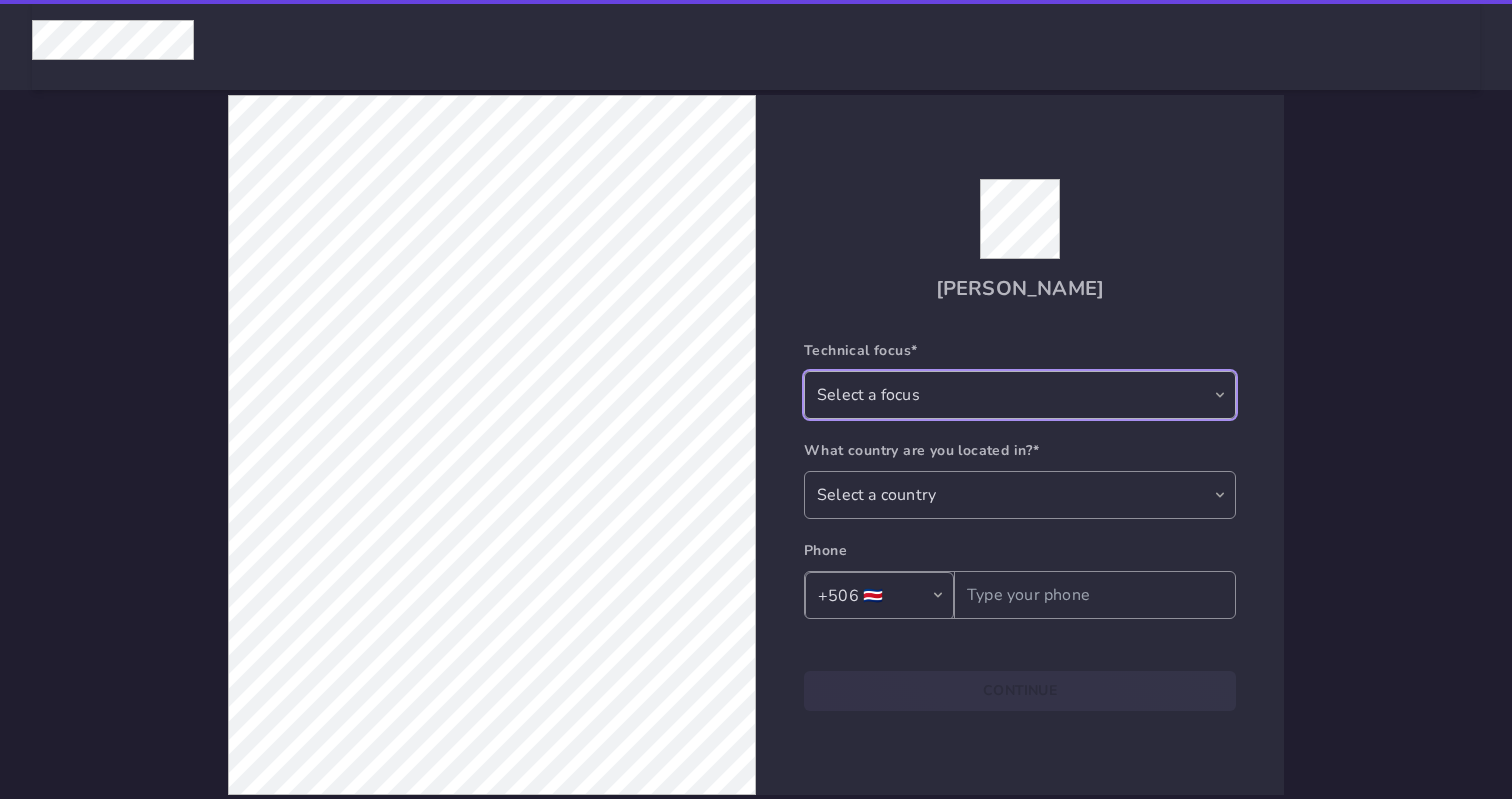 click on "Select a focus" at bounding box center [1020, 395] 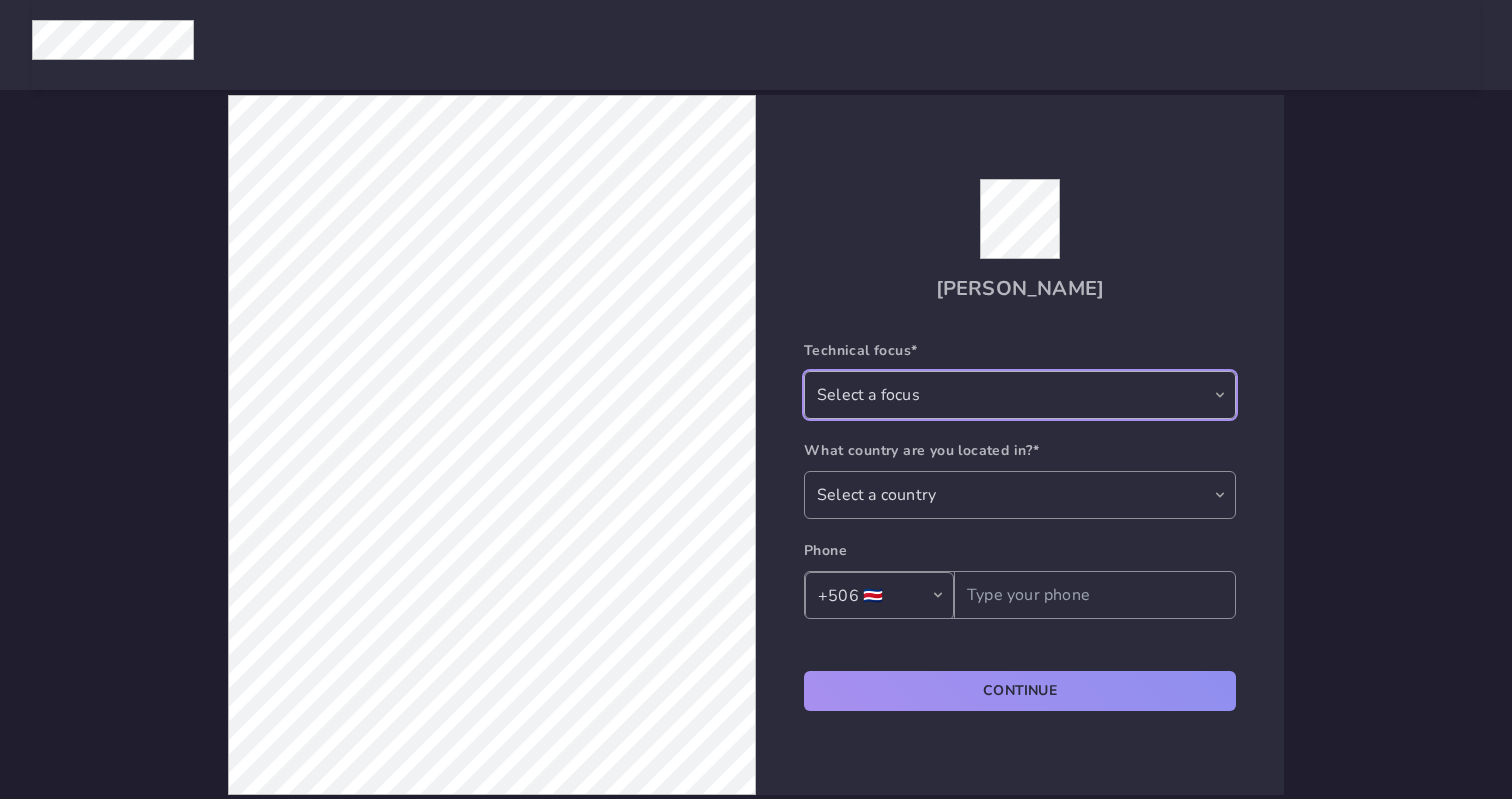 select on "ea7aa83d-118b-4bef-b7ad-528e04752ce6" 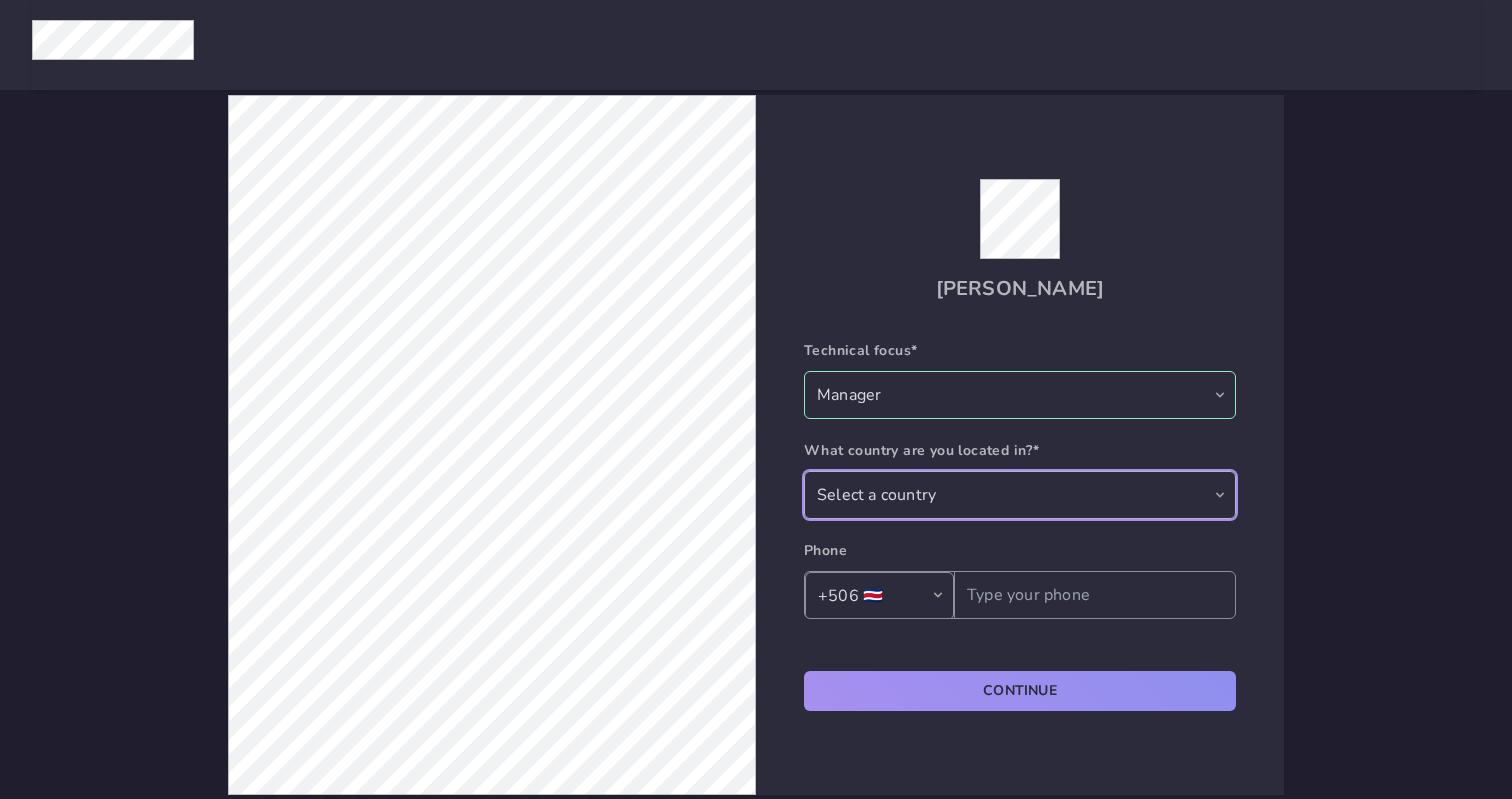 click on "Select a country [GEOGRAPHIC_DATA] [GEOGRAPHIC_DATA] [GEOGRAPHIC_DATA] [GEOGRAPHIC_DATA] [GEOGRAPHIC_DATA] [GEOGRAPHIC_DATA] [GEOGRAPHIC_DATA] [GEOGRAPHIC_DATA] [GEOGRAPHIC_DATA] [GEOGRAPHIC_DATA] [US_STATE] [GEOGRAPHIC_DATA] [GEOGRAPHIC_DATA] [GEOGRAPHIC_DATA] [GEOGRAPHIC_DATA] [GEOGRAPHIC_DATA] [GEOGRAPHIC_DATA] [GEOGRAPHIC_DATA] [GEOGRAPHIC_DATA] [GEOGRAPHIC_DATA] [GEOGRAPHIC_DATA] [GEOGRAPHIC_DATA] [GEOGRAPHIC_DATA] [GEOGRAPHIC_DATA] [GEOGRAPHIC_DATA] [GEOGRAPHIC_DATA] [GEOGRAPHIC_DATA] [GEOGRAPHIC_DATA] [GEOGRAPHIC_DATA] [GEOGRAPHIC_DATA] [GEOGRAPHIC_DATA] [GEOGRAPHIC_DATA] [GEOGRAPHIC_DATA] [GEOGRAPHIC_DATA] [GEOGRAPHIC_DATA] [GEOGRAPHIC_DATA] [GEOGRAPHIC_DATA] [GEOGRAPHIC_DATA] [GEOGRAPHIC_DATA] [GEOGRAPHIC_DATA] [GEOGRAPHIC_DATA] [GEOGRAPHIC_DATA] [GEOGRAPHIC_DATA] [GEOGRAPHIC_DATA] [GEOGRAPHIC_DATA] [GEOGRAPHIC_DATA] [GEOGRAPHIC_DATA] [GEOGRAPHIC_DATA] [GEOGRAPHIC_DATA] [GEOGRAPHIC_DATA] [GEOGRAPHIC_DATA] [GEOGRAPHIC_DATA] [GEOGRAPHIC_DATA] [GEOGRAPHIC_DATA] [GEOGRAPHIC_DATA] [GEOGRAPHIC_DATA] [GEOGRAPHIC_DATA] [GEOGRAPHIC_DATA] [GEOGRAPHIC_DATA] [GEOGRAPHIC_DATA] [GEOGRAPHIC_DATA] [GEOGRAPHIC_DATA] [GEOGRAPHIC_DATA] [GEOGRAPHIC_DATA] [GEOGRAPHIC_DATA] [GEOGRAPHIC_DATA] [GEOGRAPHIC_DATA] [GEOGRAPHIC_DATA] [GEOGRAPHIC_DATA] [GEOGRAPHIC_DATA] [GEOGRAPHIC_DATA] [GEOGRAPHIC_DATA] [GEOGRAPHIC_DATA] [GEOGRAPHIC_DATA] [GEOGRAPHIC_DATA] [GEOGRAPHIC_DATA] [GEOGRAPHIC_DATA] [GEOGRAPHIC_DATA] [US_STATE][PERSON_NAME][GEOGRAPHIC_DATA] [GEOGRAPHIC_DATA] [GEOGRAPHIC_DATA] [GEOGRAPHIC_DATA] [GEOGRAPHIC_DATA] [GEOGRAPHIC_DATA] [GEOGRAPHIC_DATA] [GEOGRAPHIC_DATA] [GEOGRAPHIC_DATA] [GEOGRAPHIC_DATA] [GEOGRAPHIC_DATA][US_STATE] [GEOGRAPHIC_DATA] [US_STATE]" at bounding box center (1020, 495) 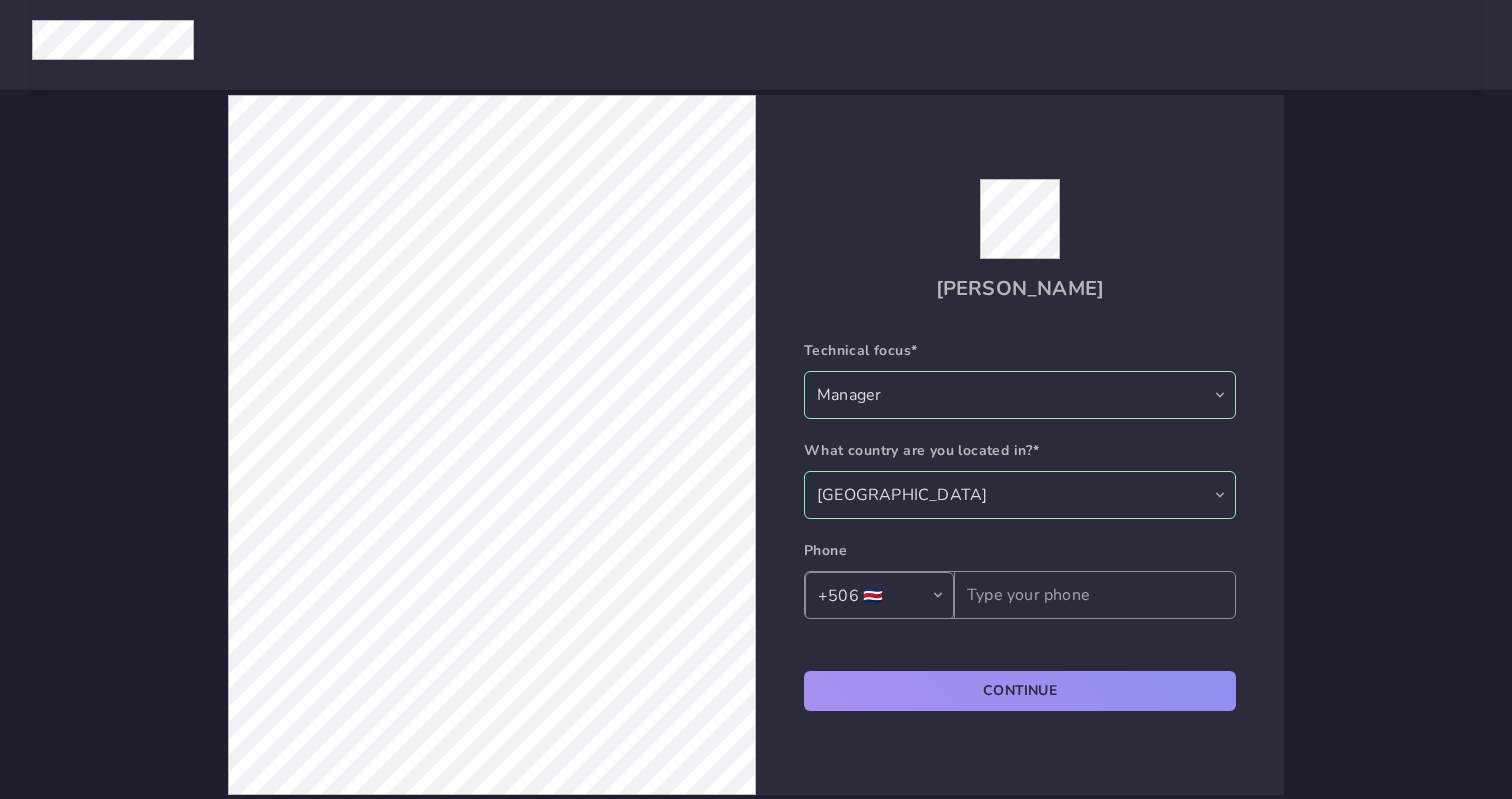 click at bounding box center [1095, 595] 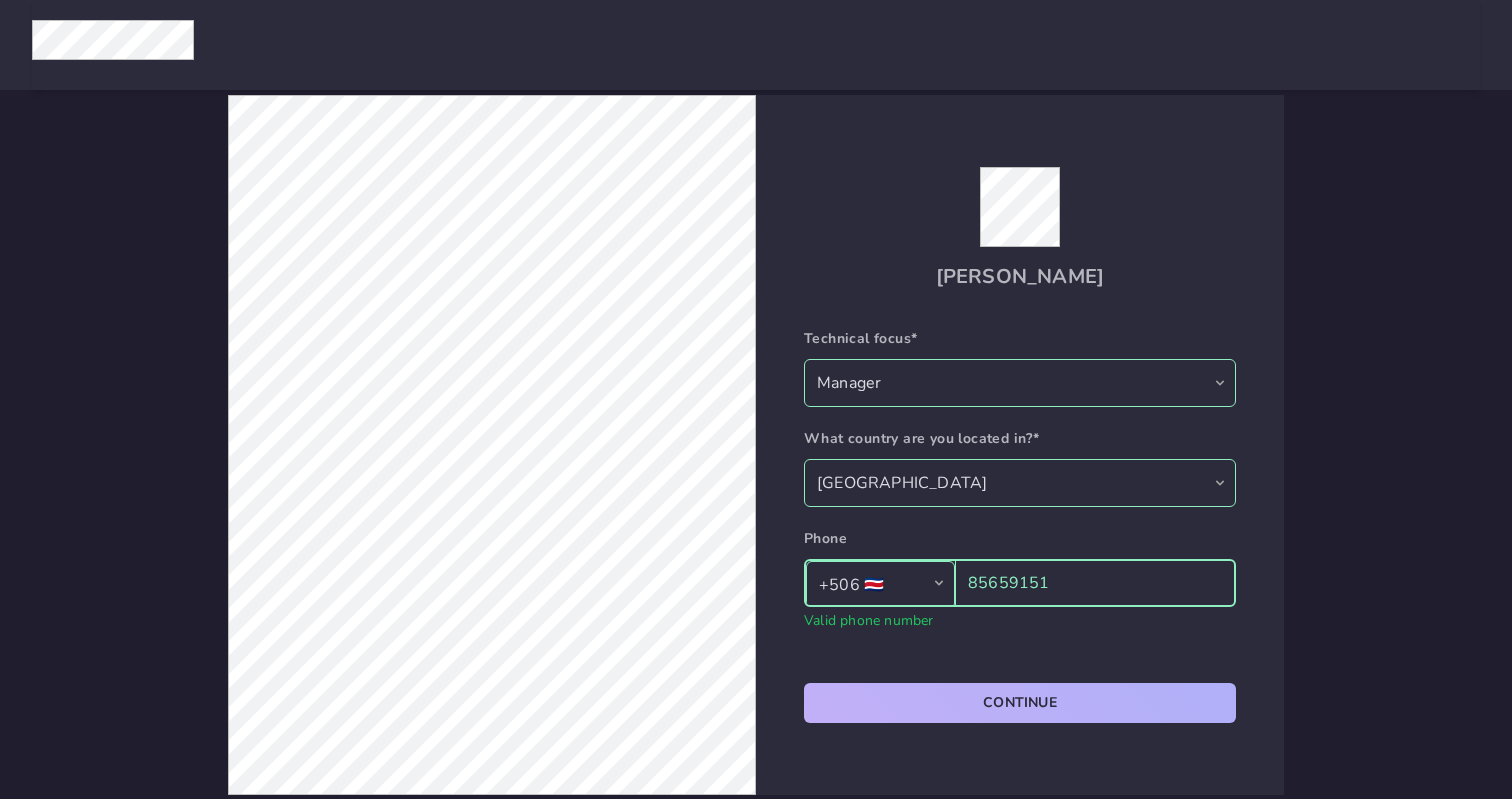 type on "85659151" 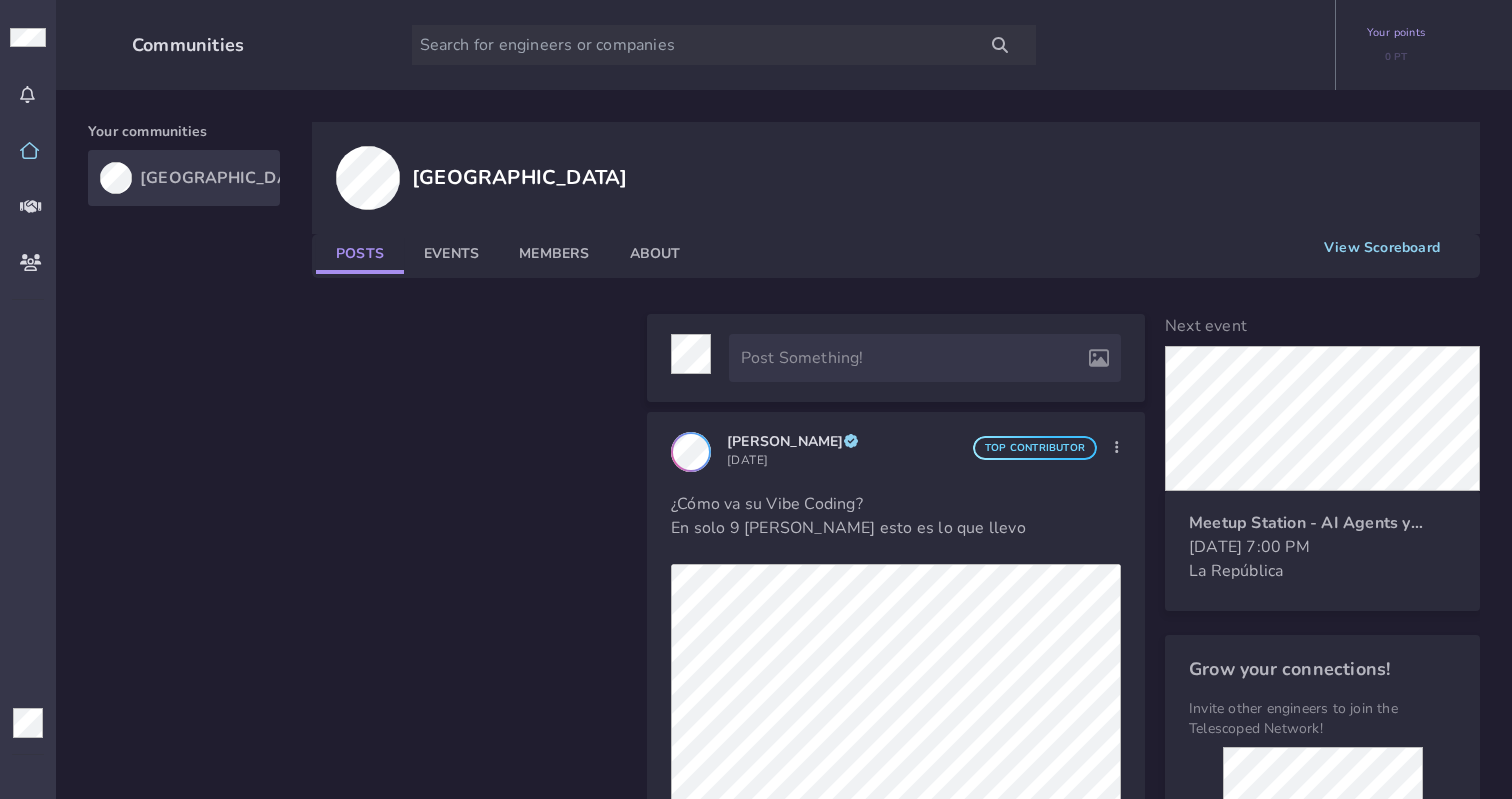 click on "Your points 0 PT" at bounding box center (1396, 45) 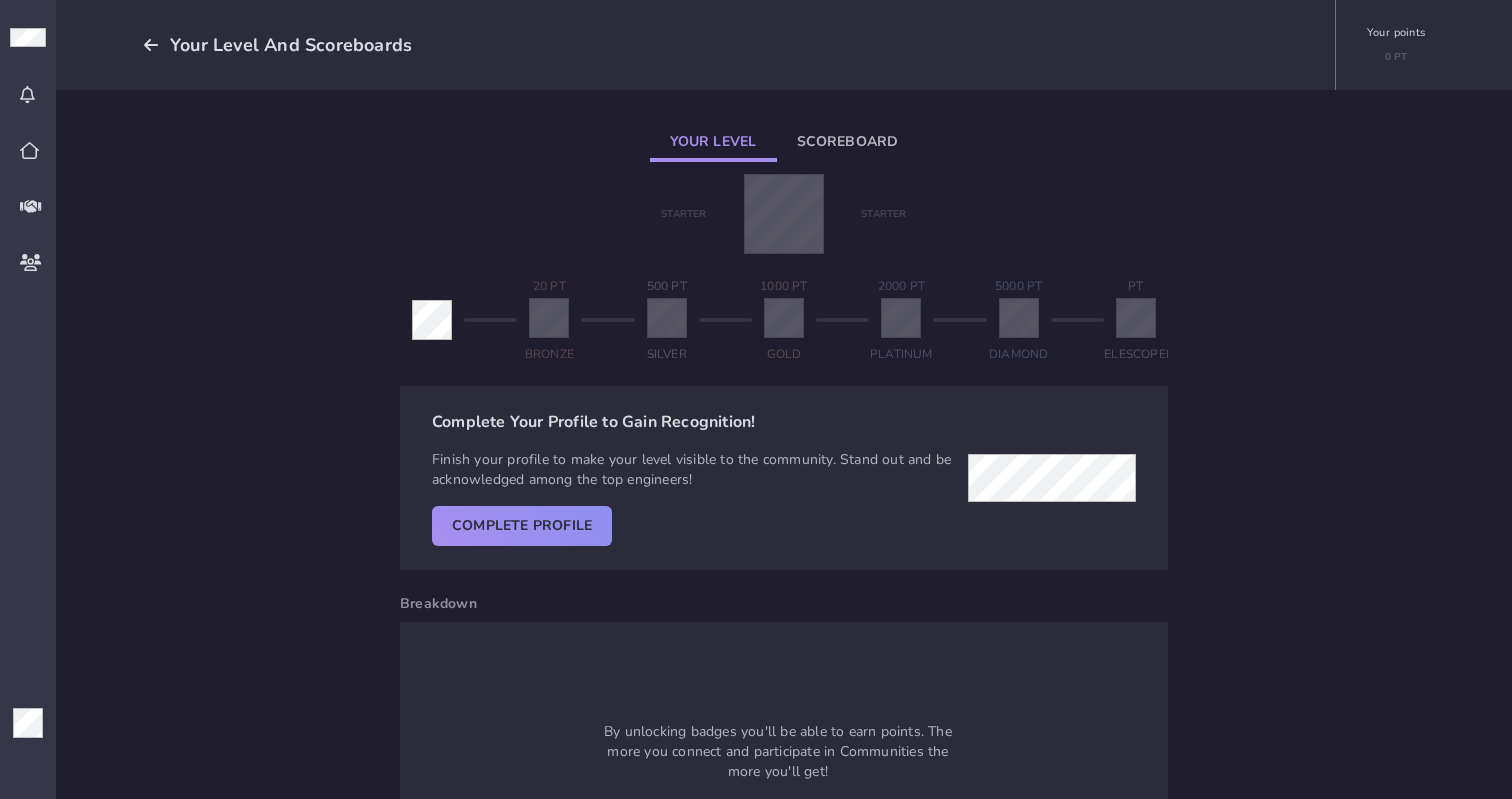 click 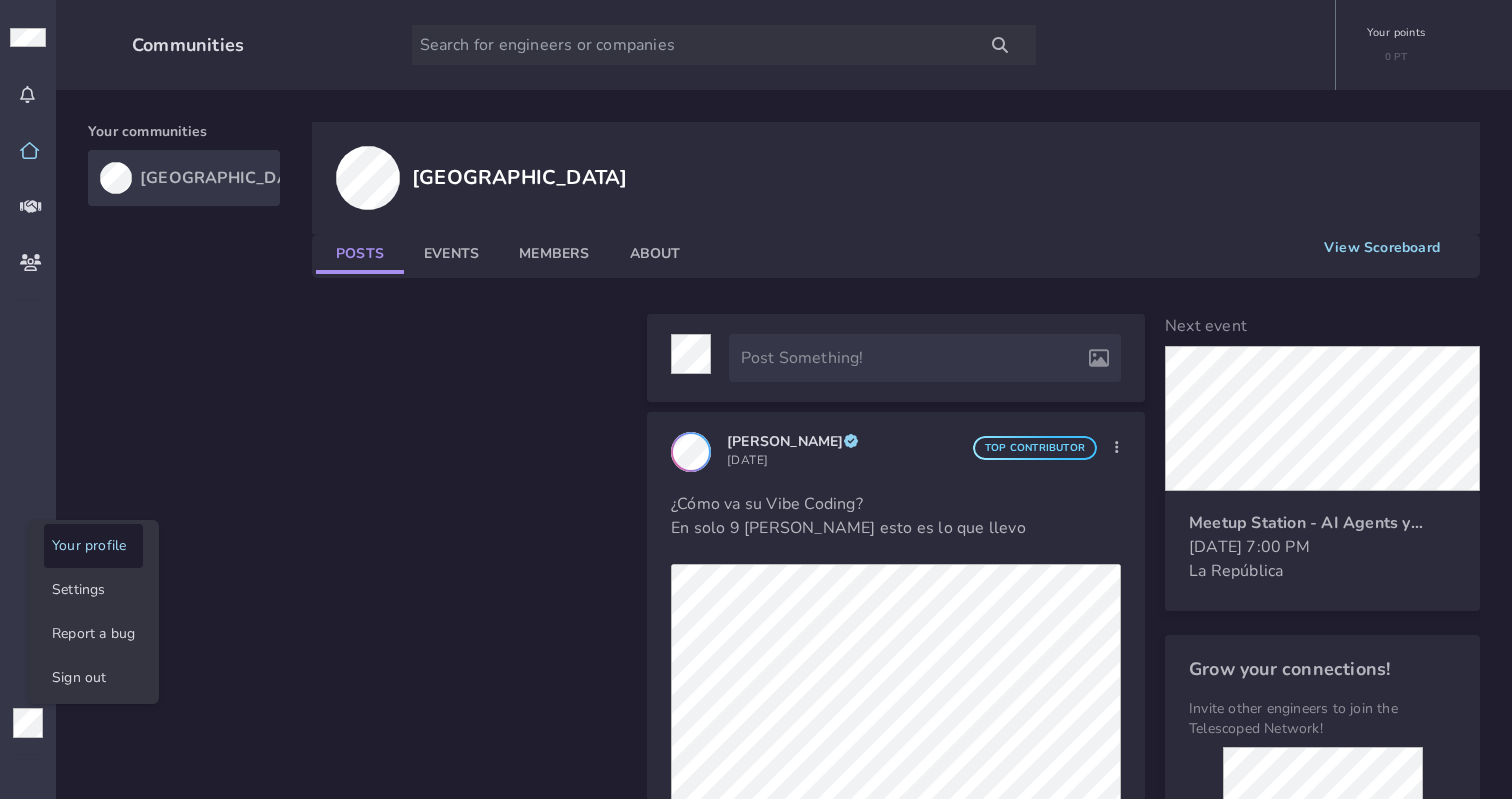 click on "Your profile" 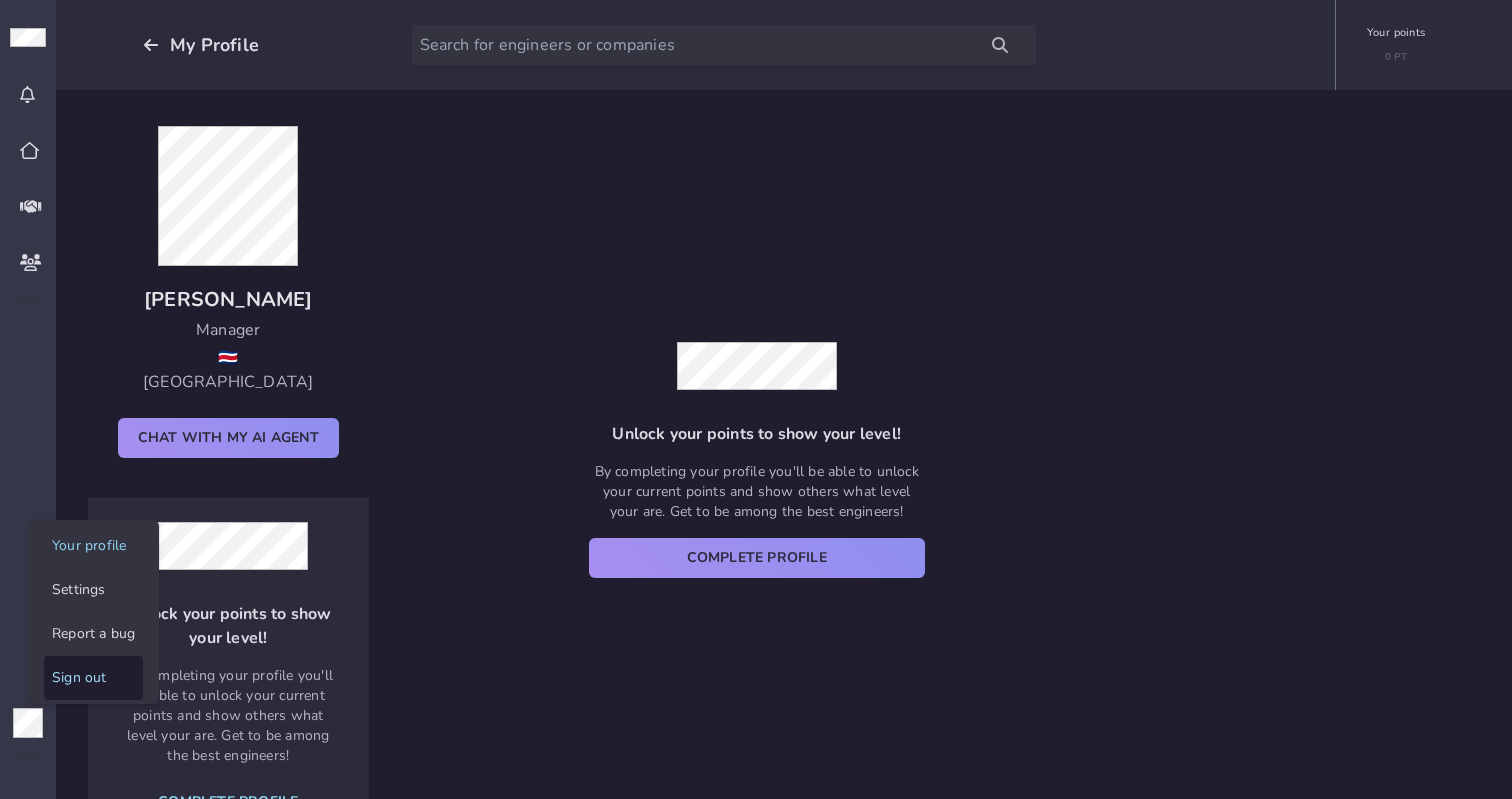 click on "Sign out" 